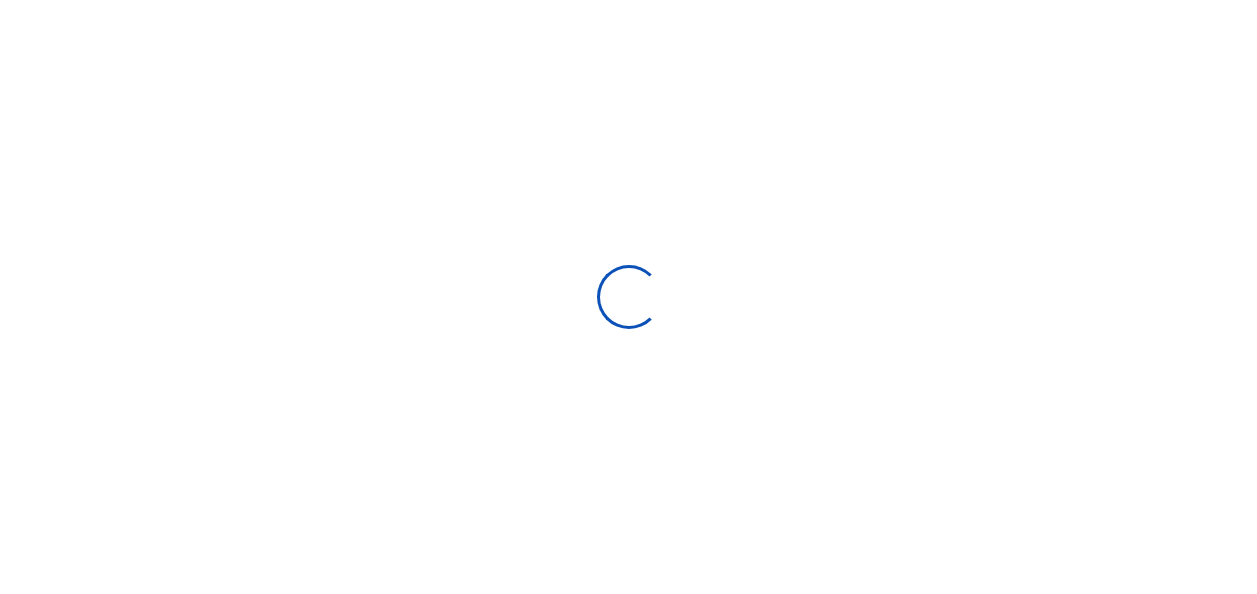scroll, scrollTop: 0, scrollLeft: 0, axis: both 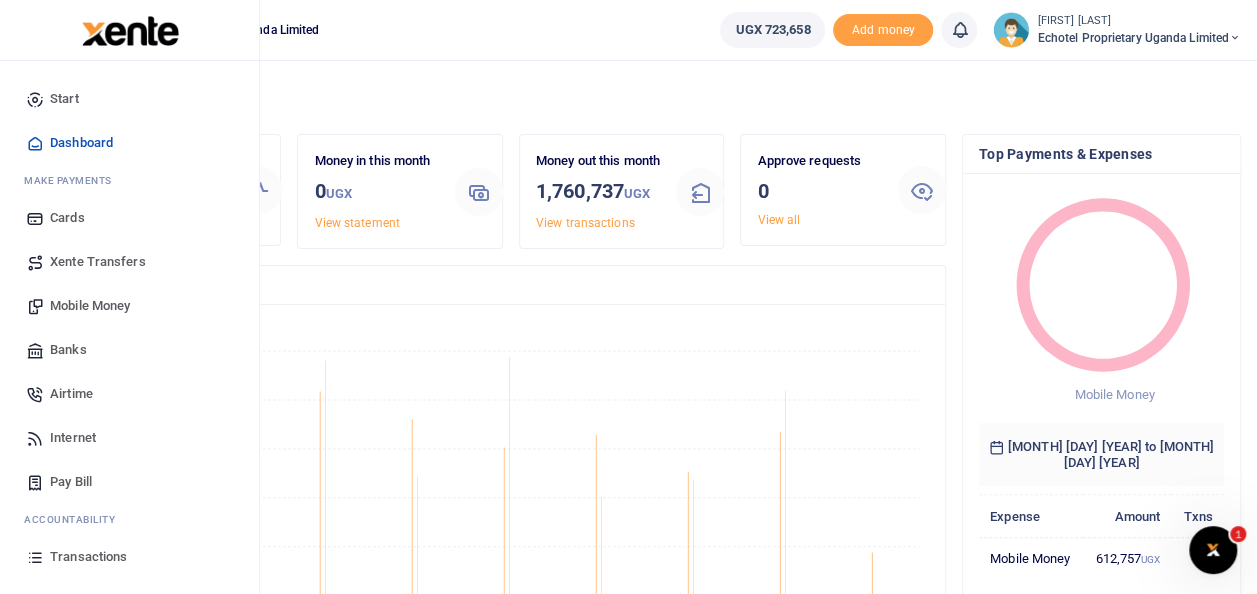 click on "Mobile Money" at bounding box center (90, 306) 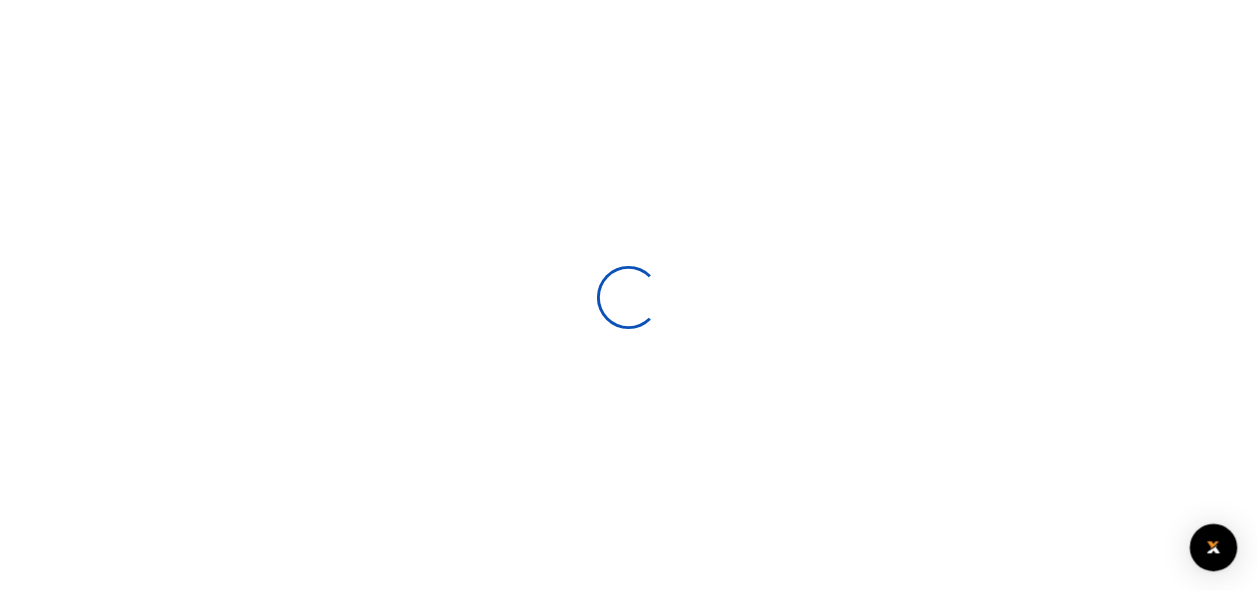 scroll, scrollTop: 0, scrollLeft: 0, axis: both 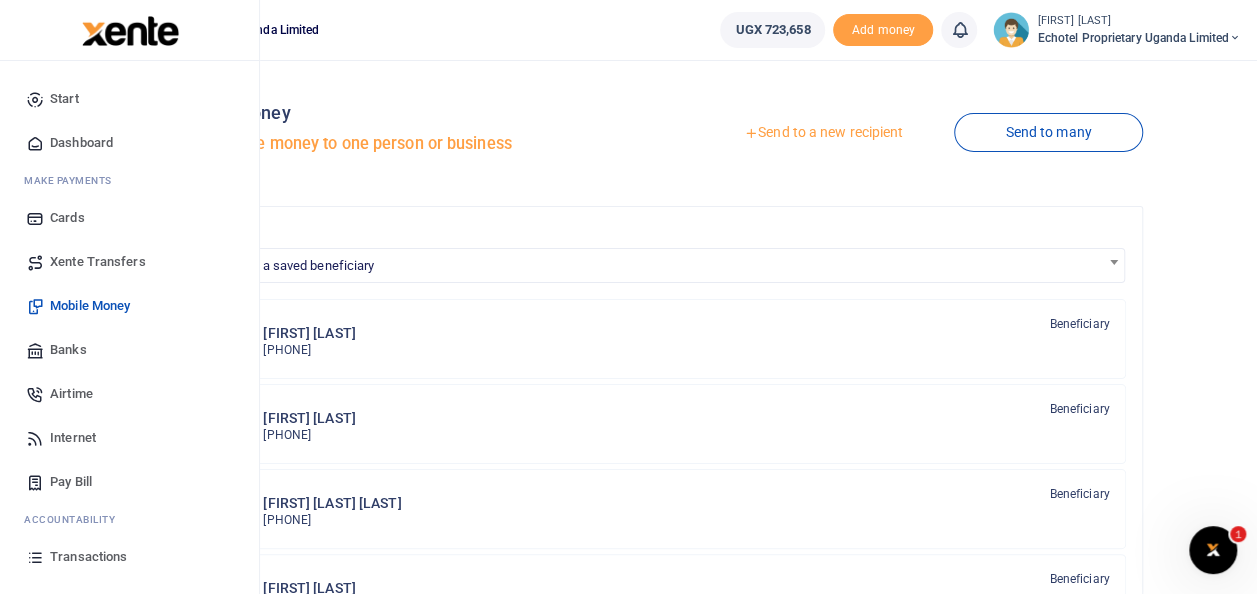 click on "Airtime" at bounding box center (71, 394) 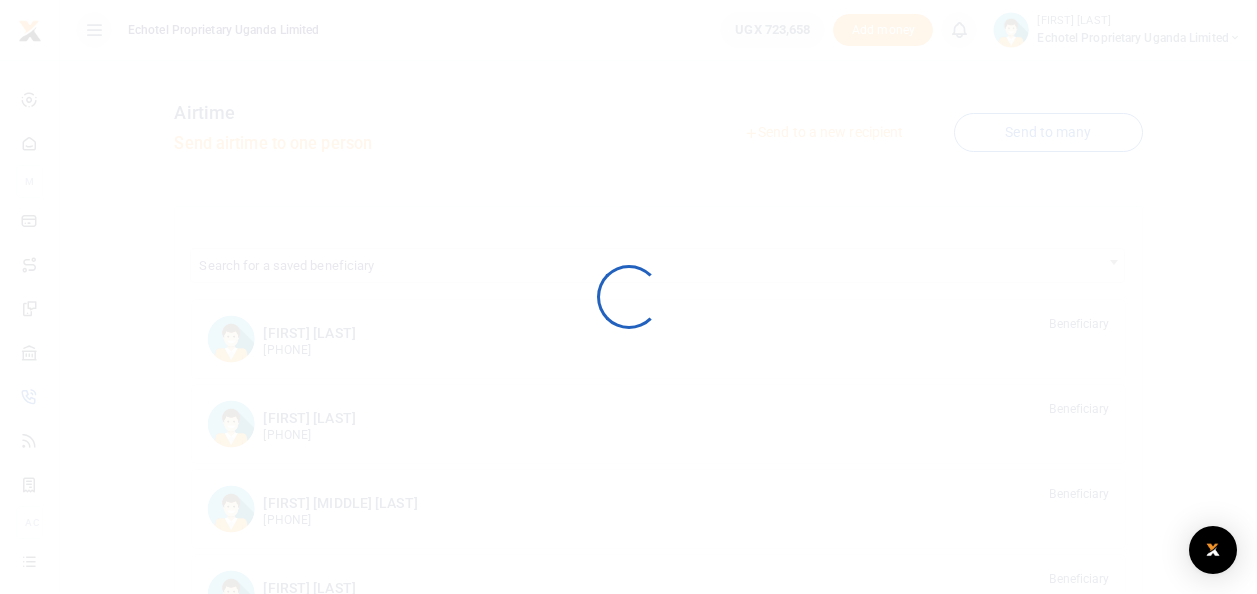 scroll, scrollTop: 0, scrollLeft: 0, axis: both 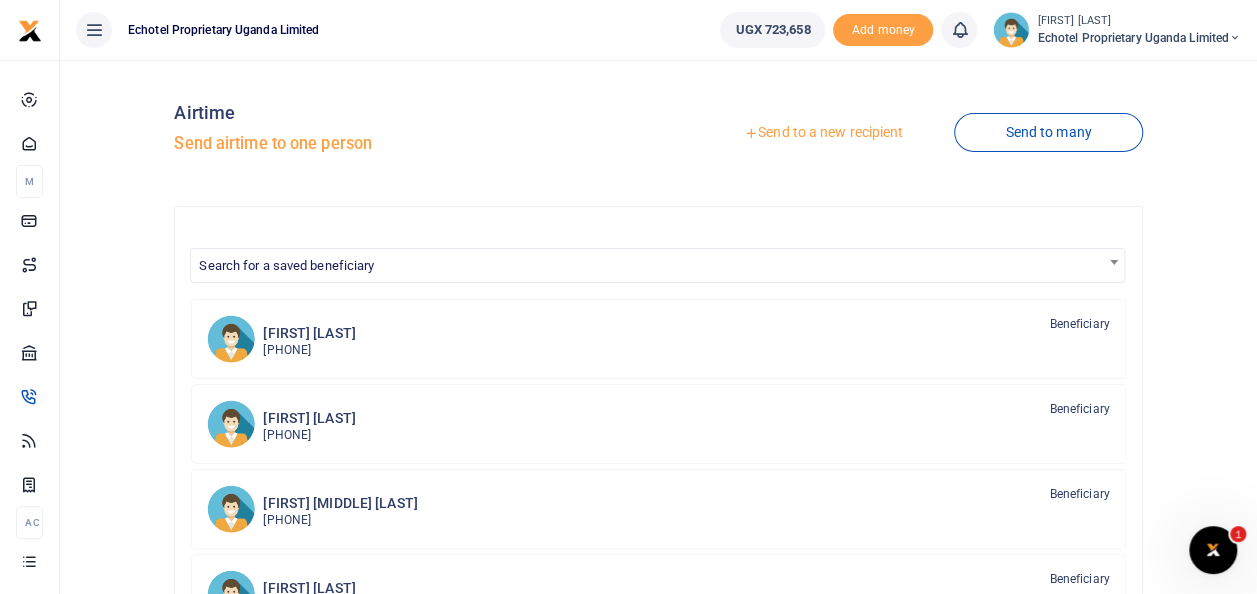 click on "Airtime
Send airtime to one person" at bounding box center [412, 133] 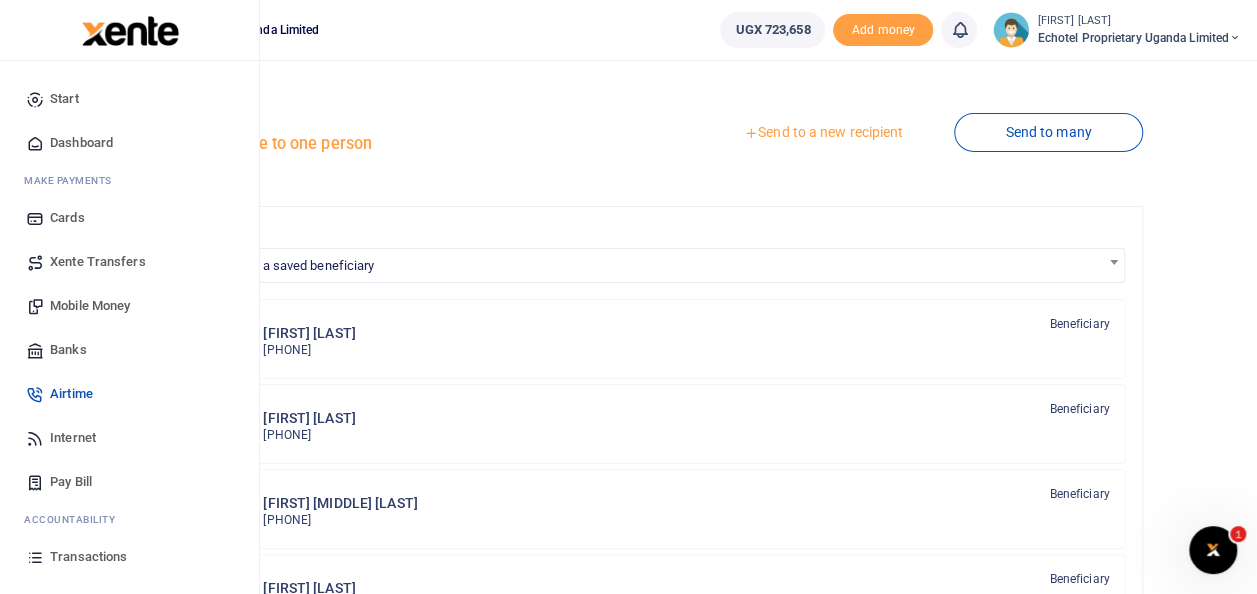 click on "Airtime" at bounding box center (71, 394) 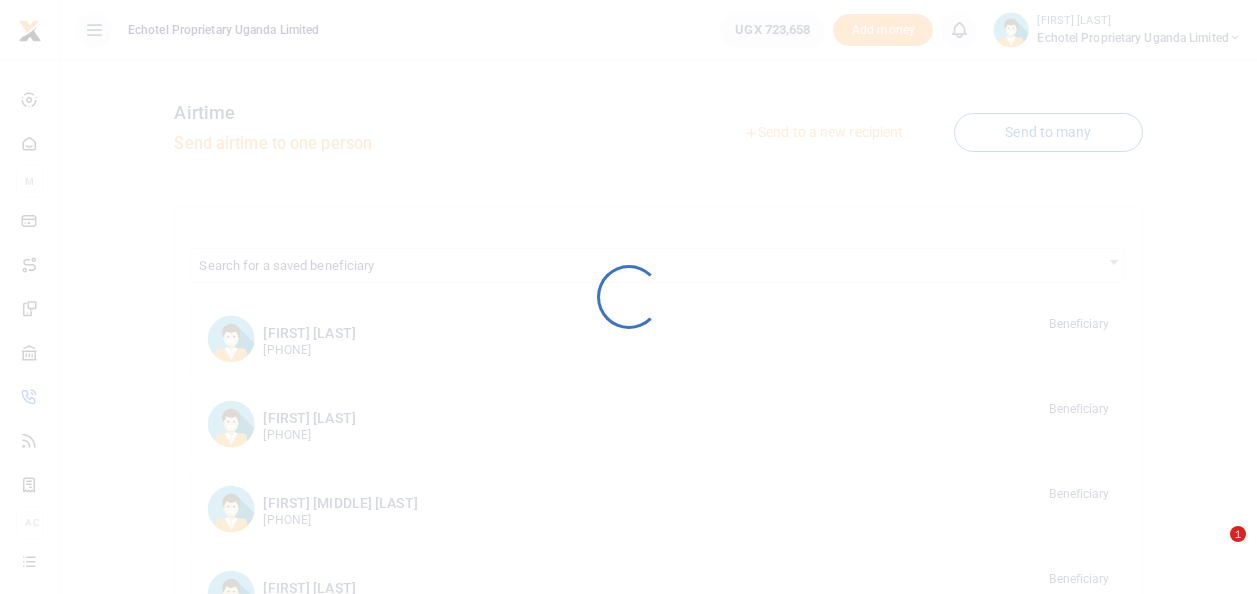 scroll, scrollTop: 0, scrollLeft: 0, axis: both 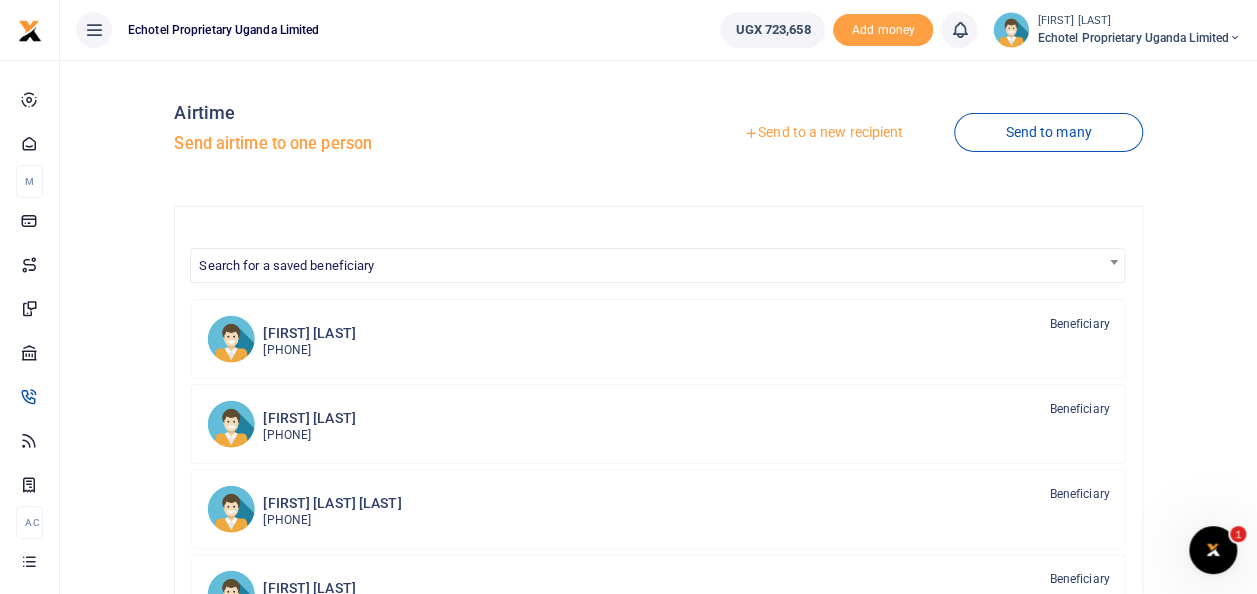 click on "Send to a new recipient" at bounding box center (823, 133) 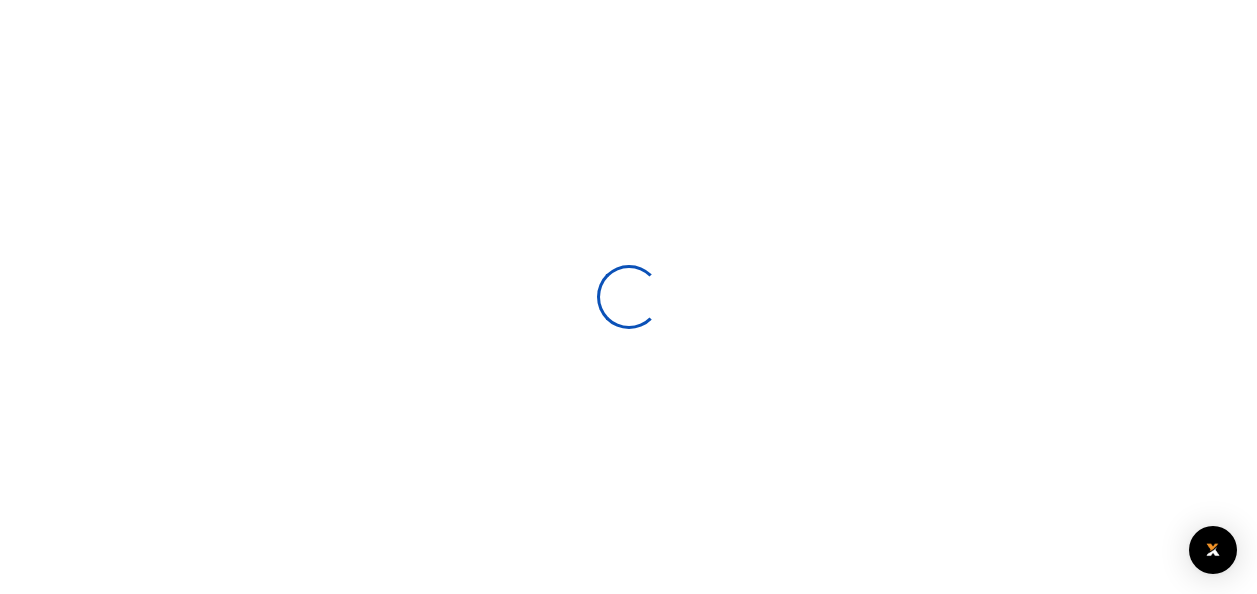 scroll, scrollTop: 0, scrollLeft: 0, axis: both 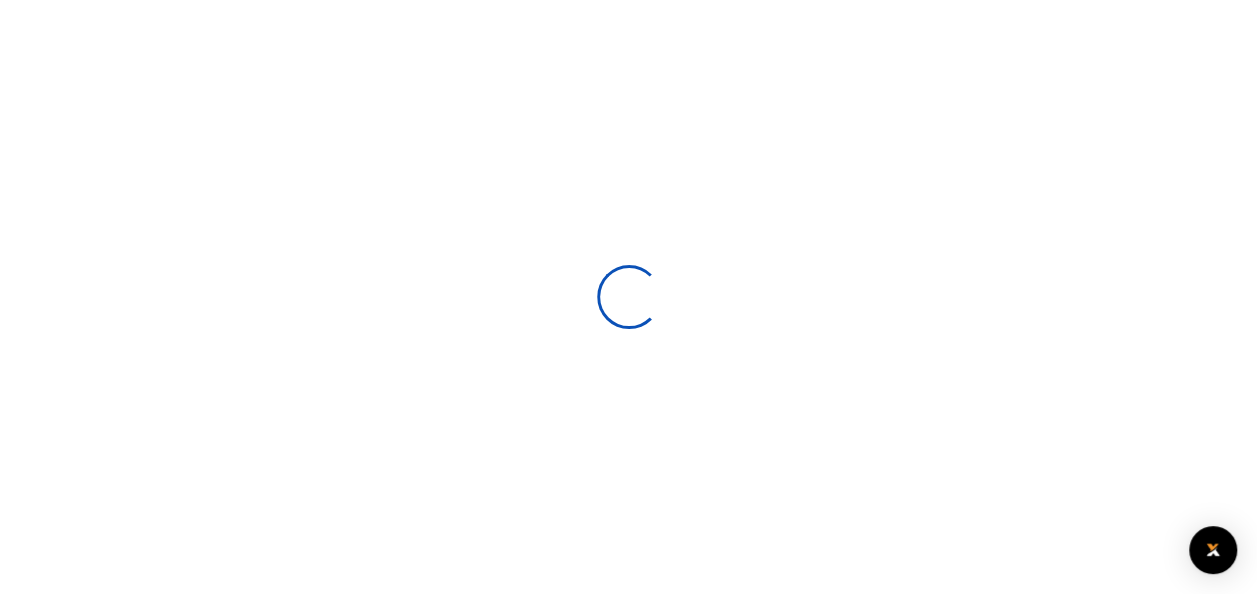 select 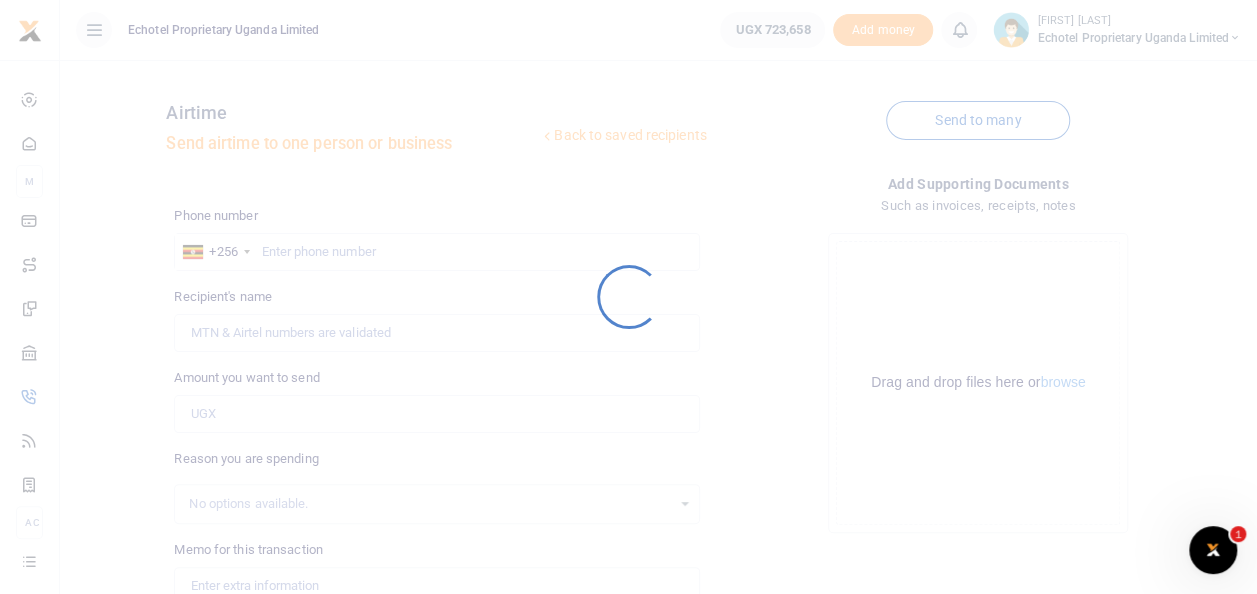 scroll, scrollTop: 0, scrollLeft: 0, axis: both 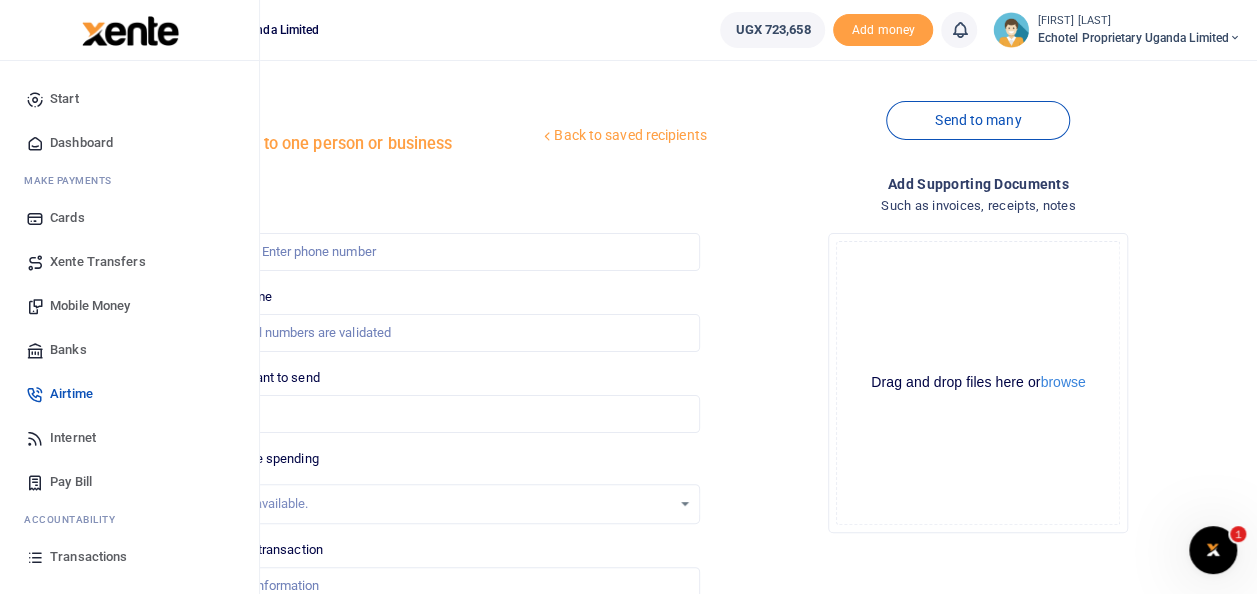 click on "Airtime" at bounding box center (71, 394) 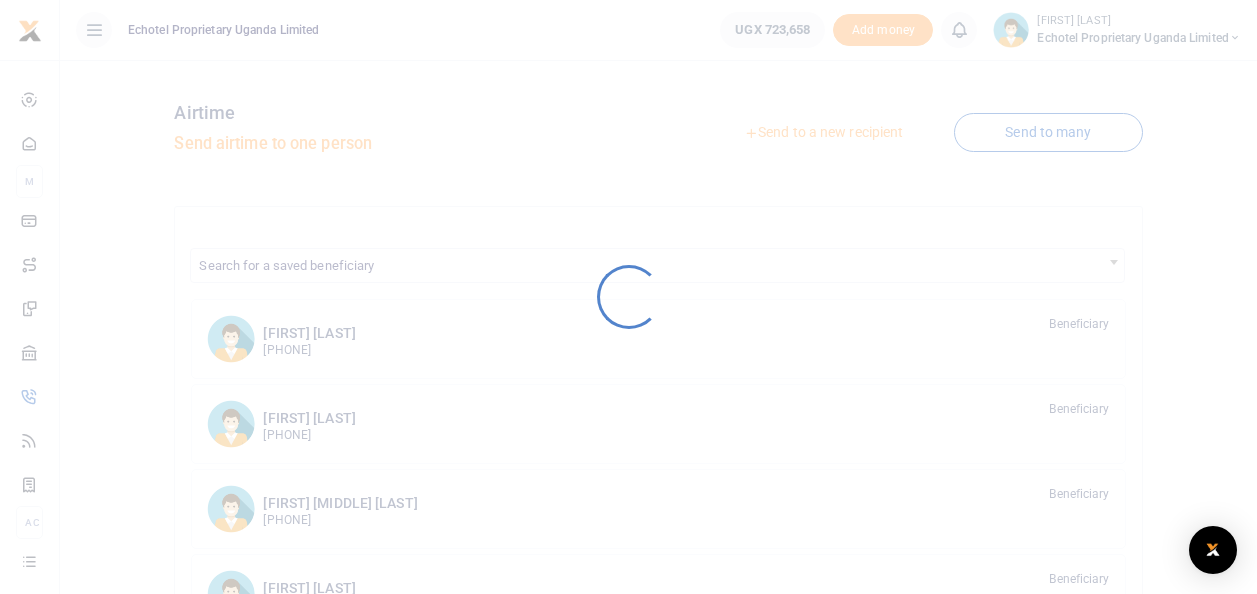 scroll, scrollTop: 0, scrollLeft: 0, axis: both 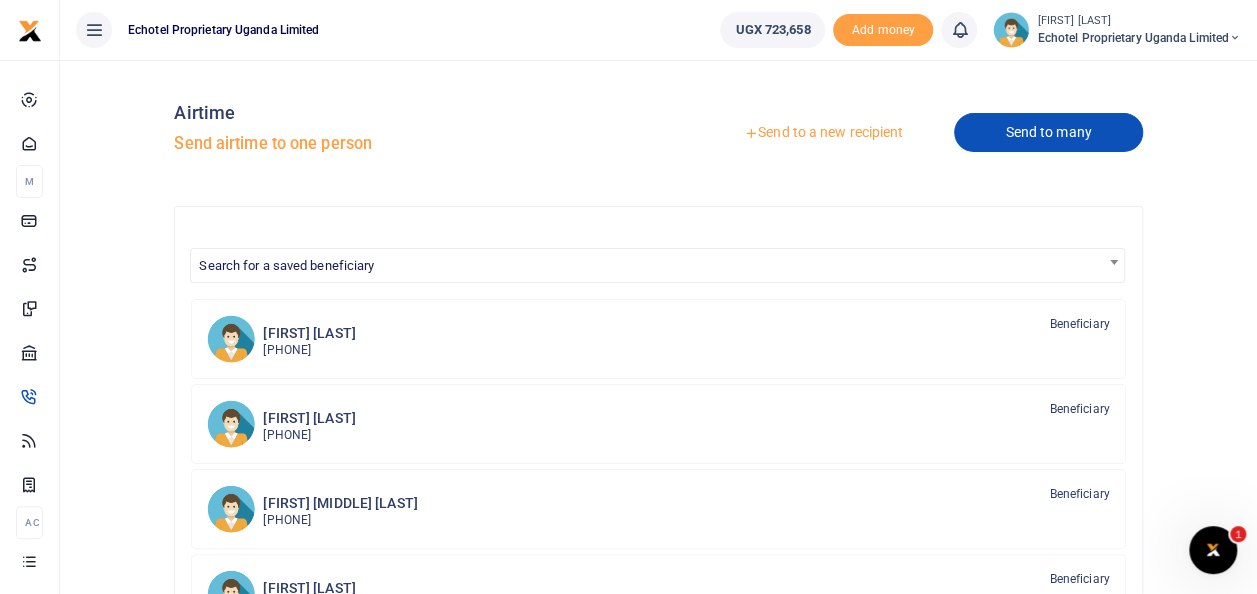 click on "Send to many" at bounding box center [1048, 132] 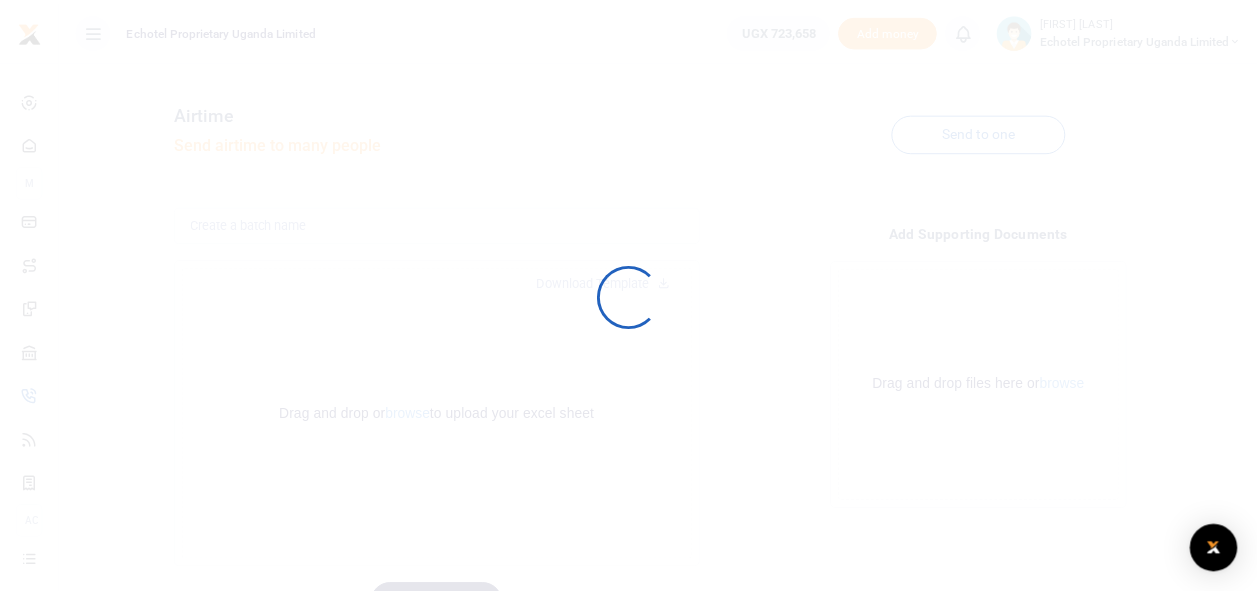 scroll, scrollTop: 0, scrollLeft: 0, axis: both 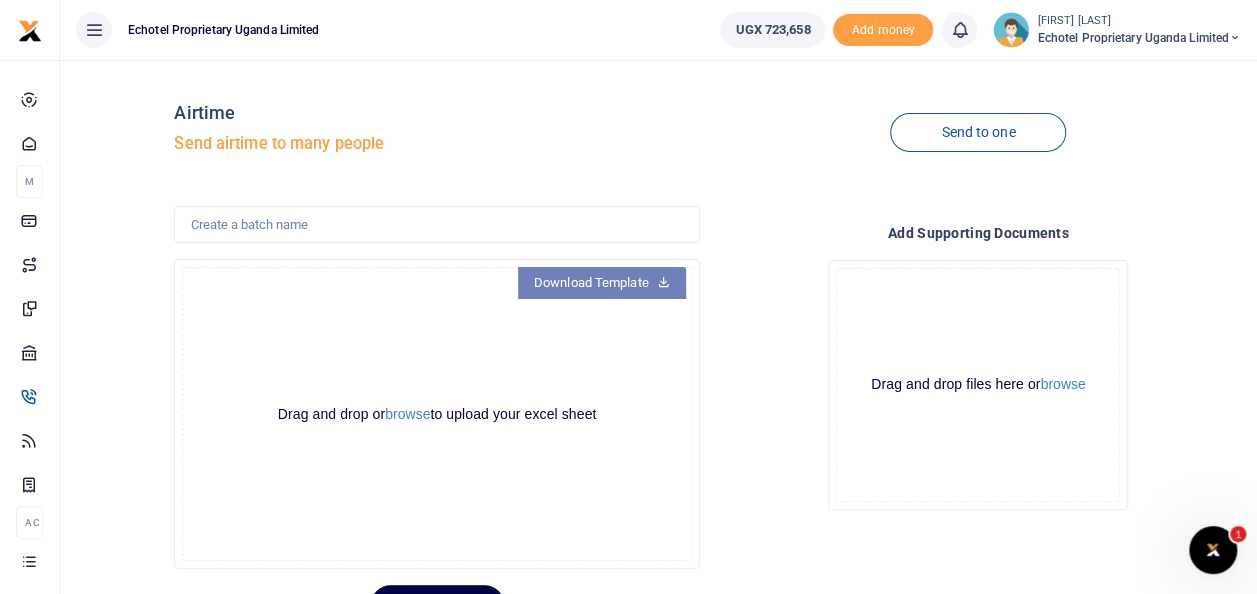 click on "Download Template" at bounding box center [602, 283] 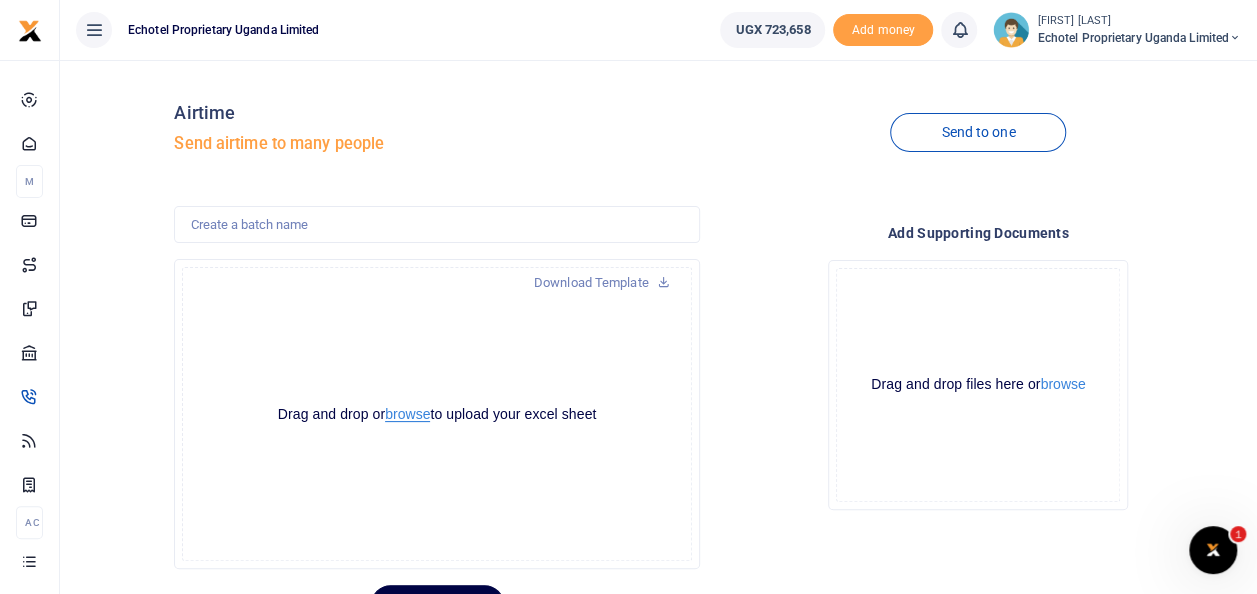 click on "browse" at bounding box center [407, 414] 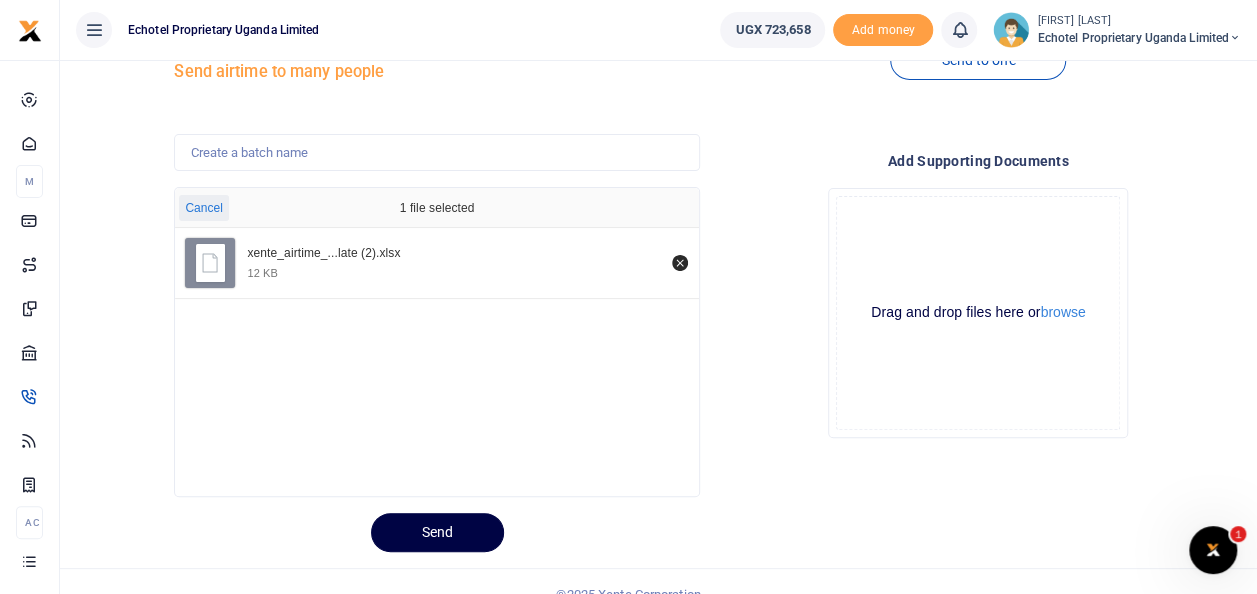 scroll, scrollTop: 73, scrollLeft: 0, axis: vertical 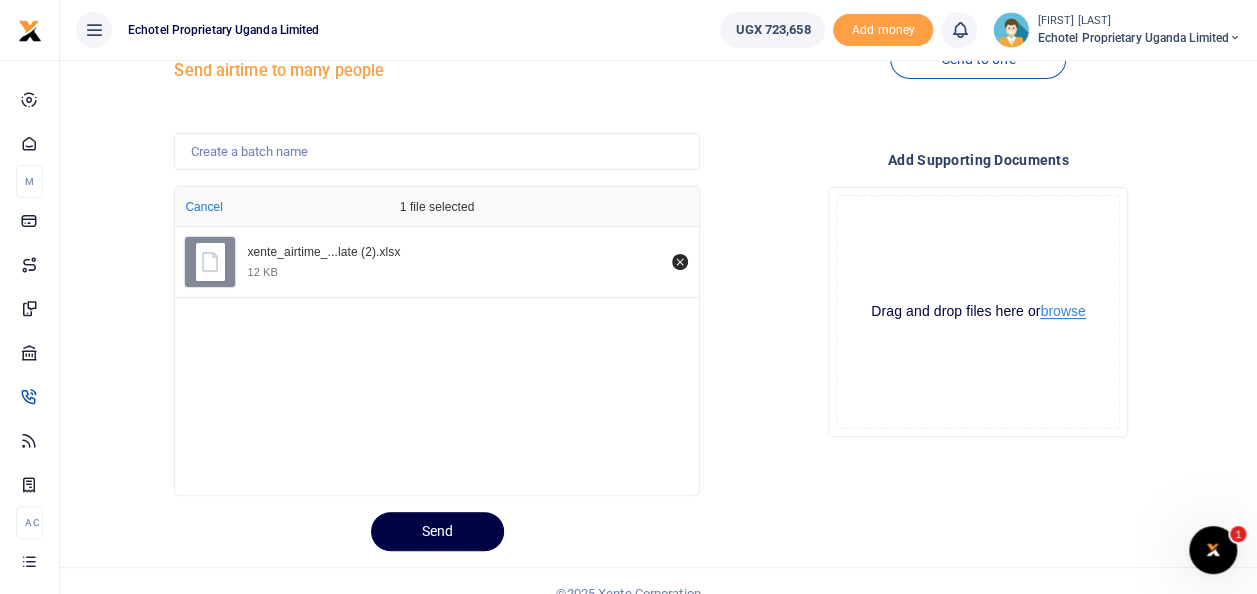 click on "browse" at bounding box center [1062, 311] 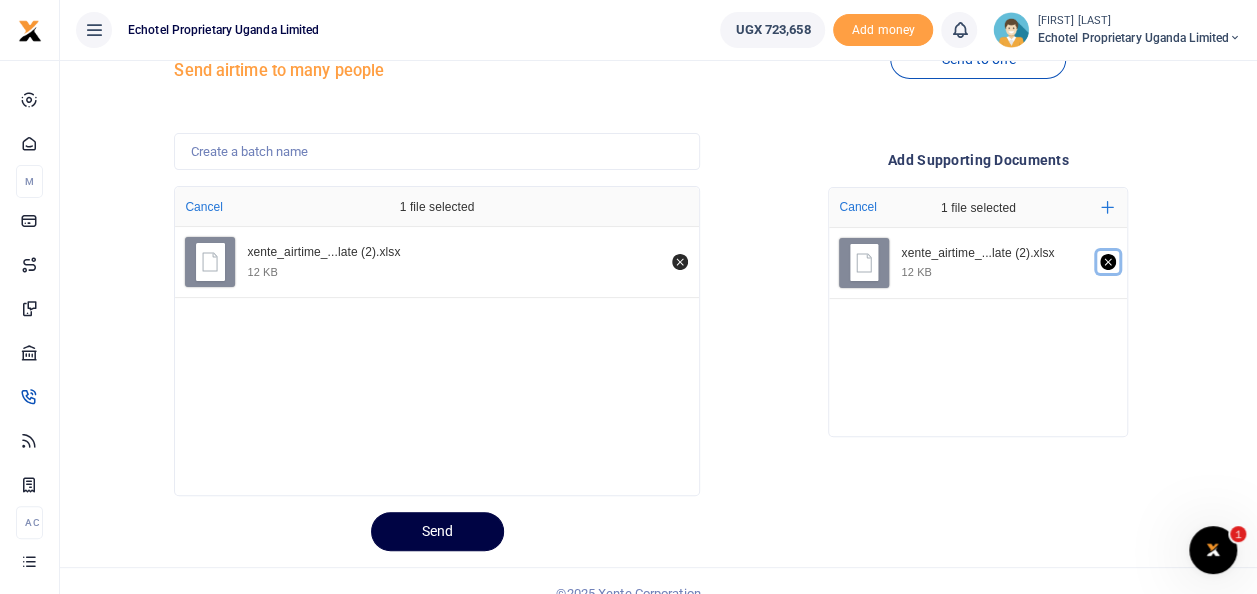 click 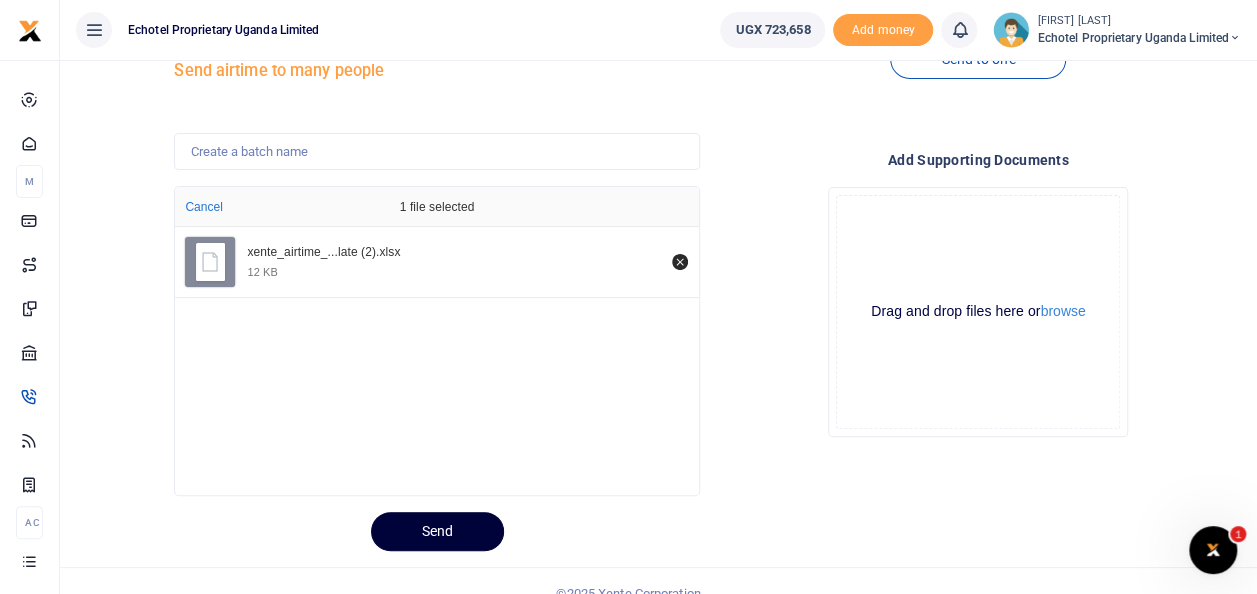 click on "Send" at bounding box center [437, 531] 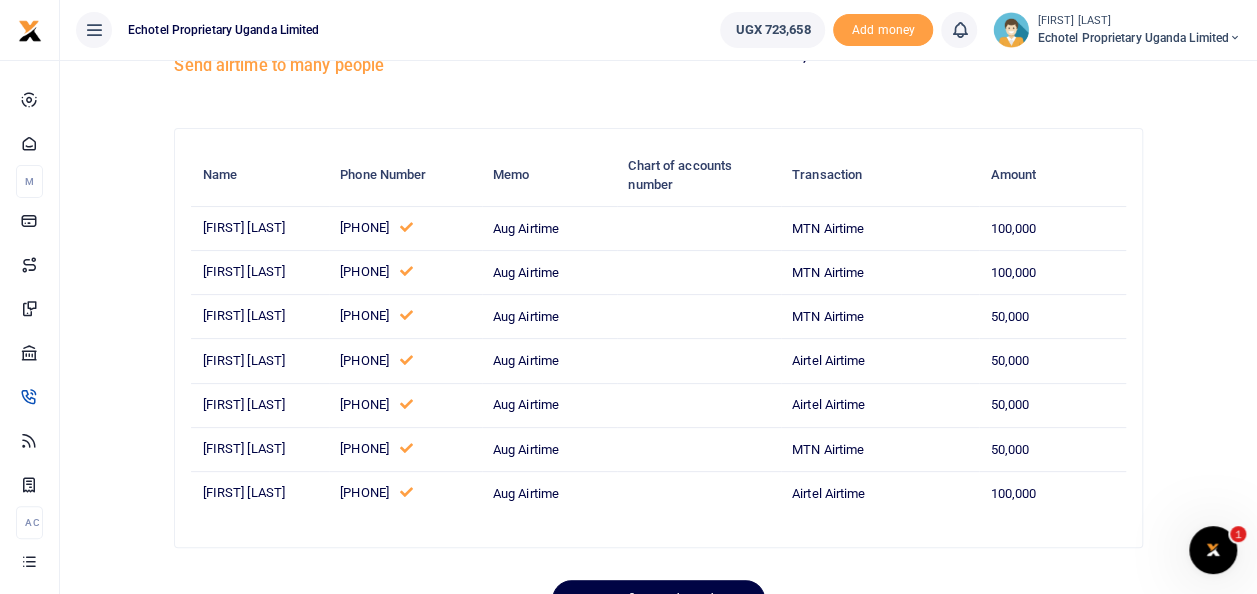 scroll, scrollTop: 74, scrollLeft: 0, axis: vertical 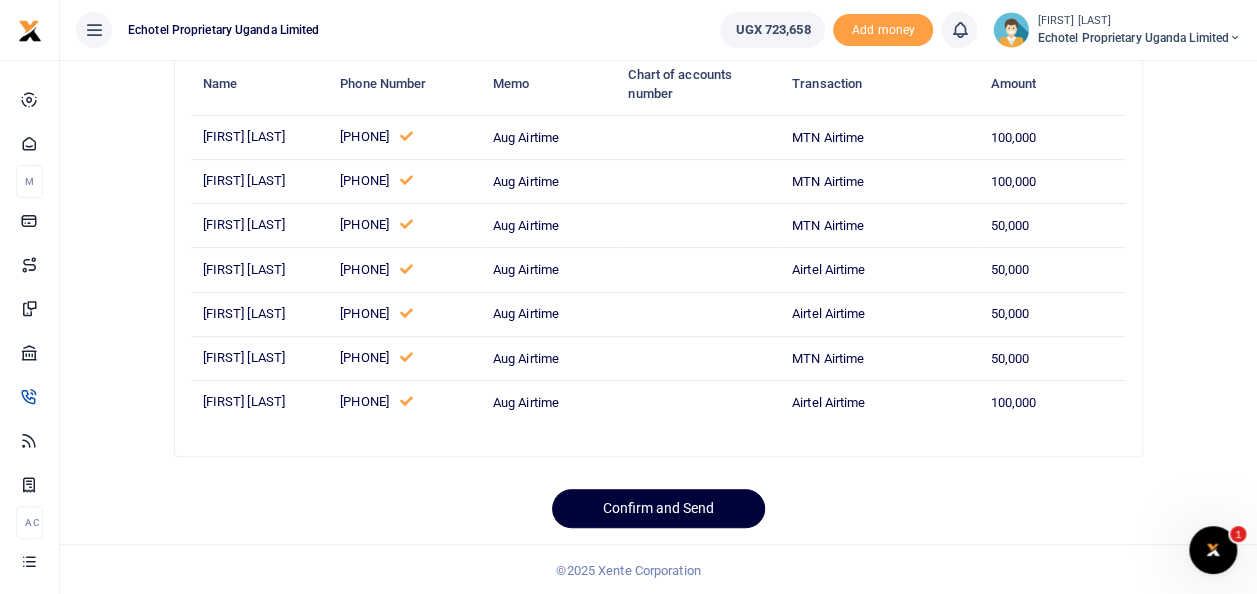 click on "Confirm and Send" at bounding box center (658, 508) 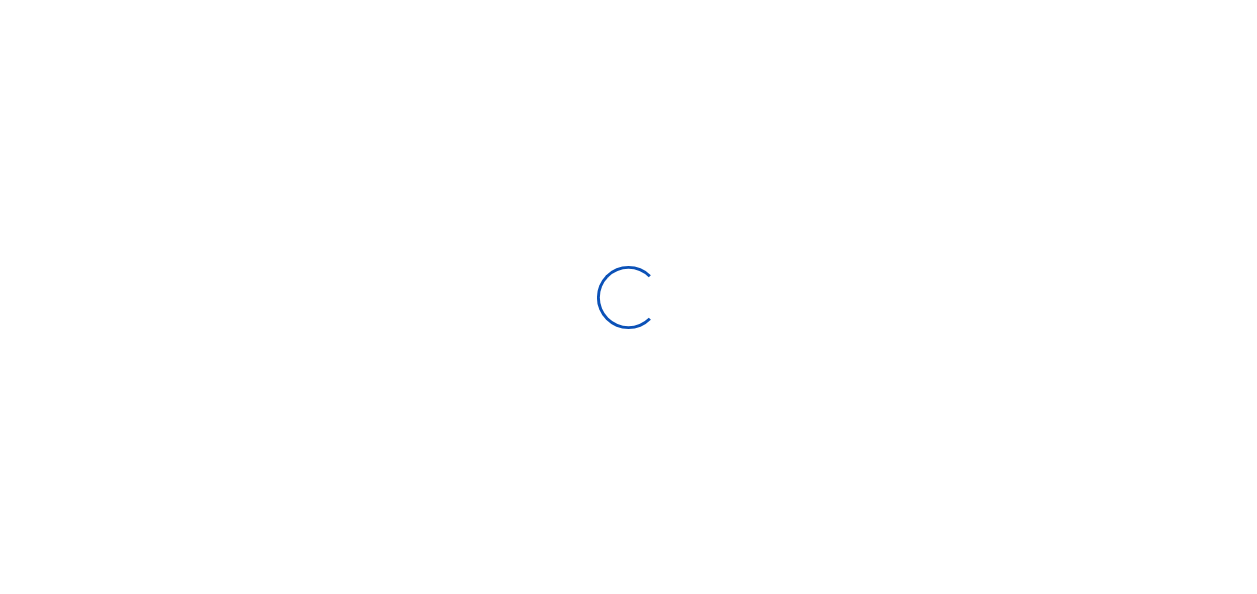 scroll, scrollTop: 97, scrollLeft: 0, axis: vertical 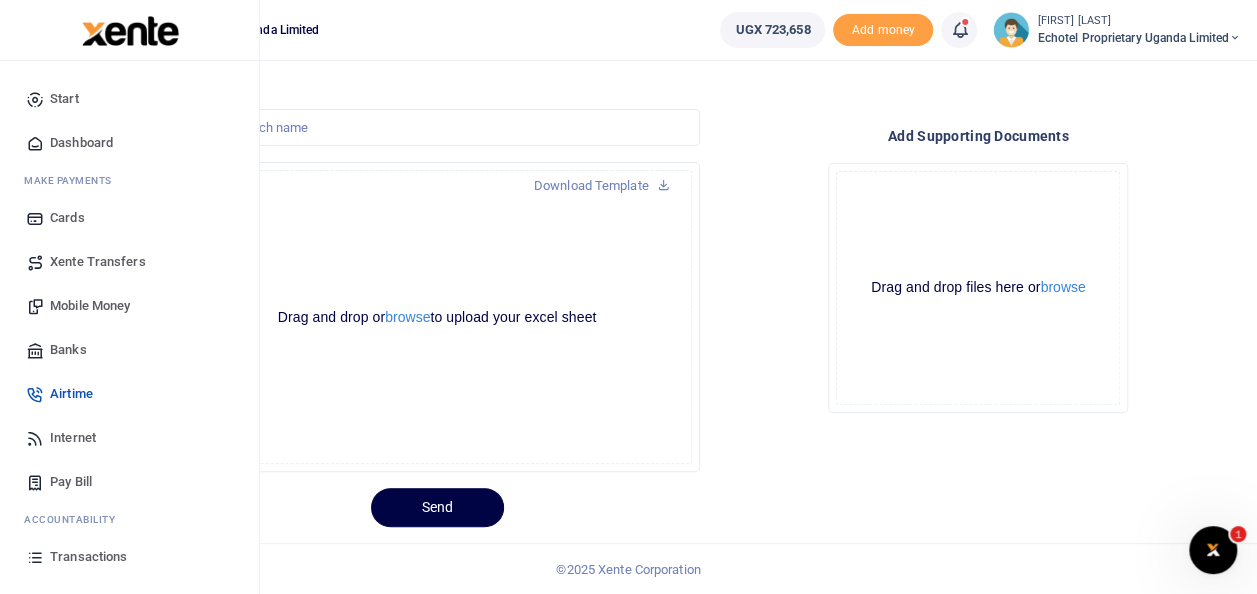 click on "Transactions" at bounding box center (88, 557) 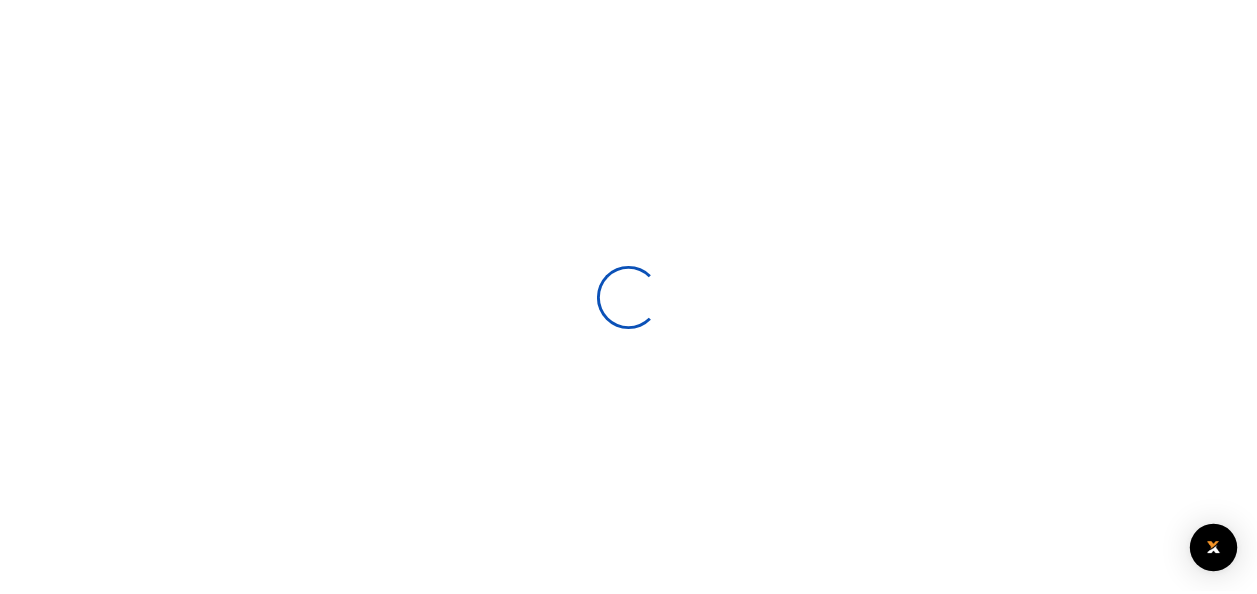scroll, scrollTop: 0, scrollLeft: 0, axis: both 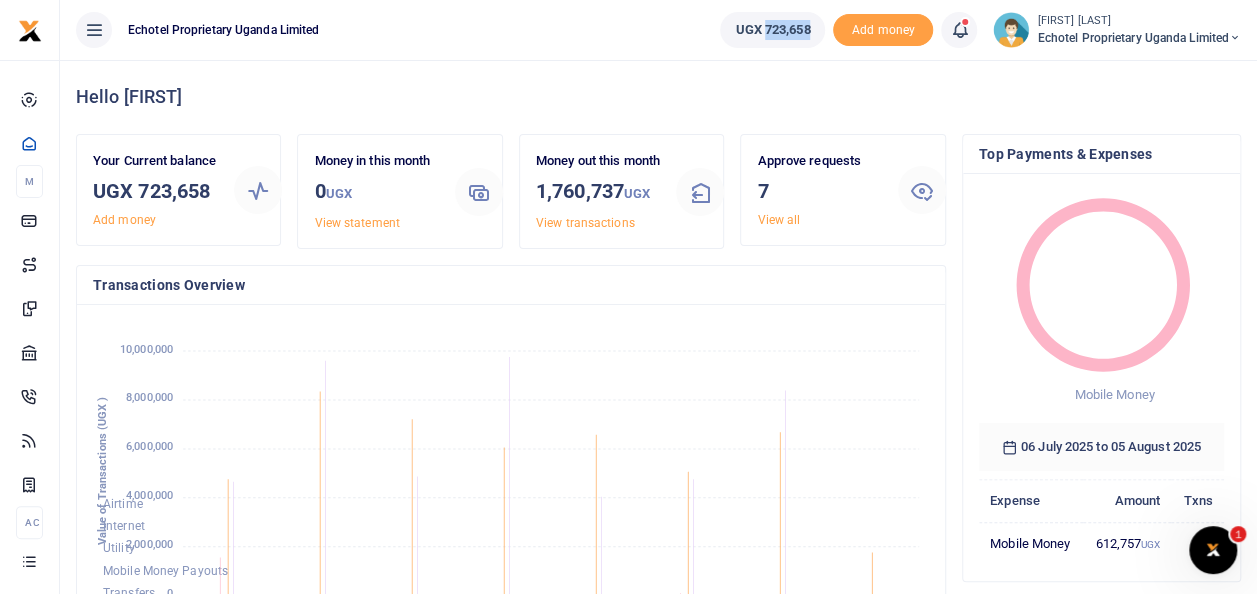drag, startPoint x: 758, startPoint y: 29, endPoint x: 804, endPoint y: 30, distance: 46.010868 